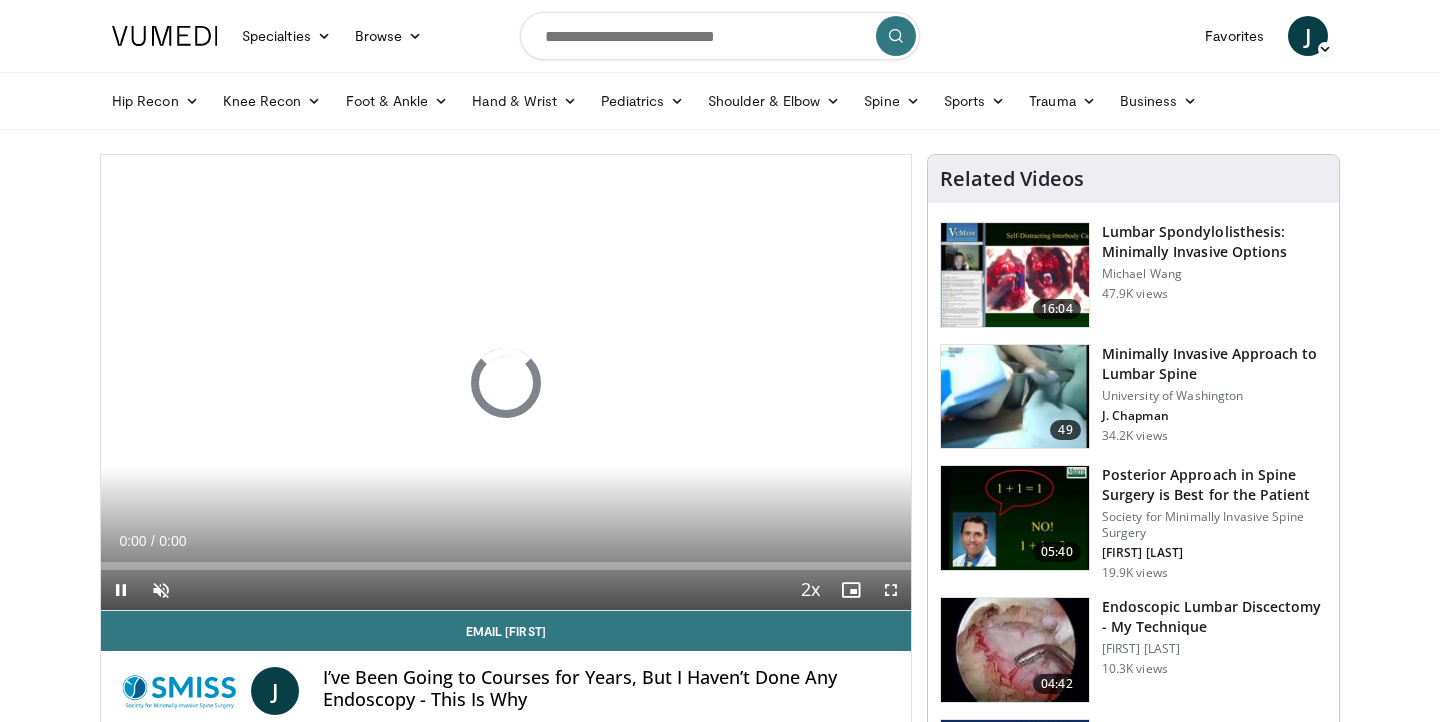 scroll, scrollTop: 9, scrollLeft: 0, axis: vertical 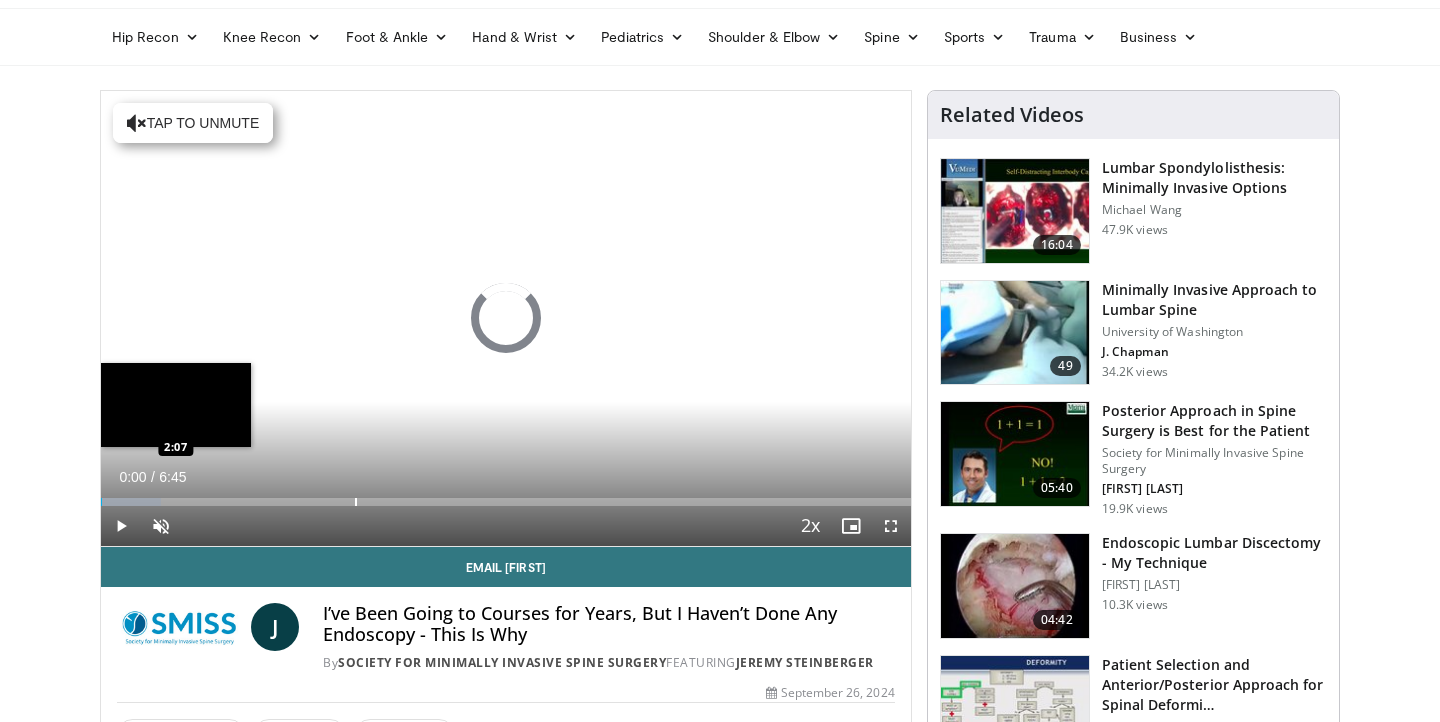 click on "Loaded :  7.35% [TIME] [TIME]" at bounding box center [506, 496] 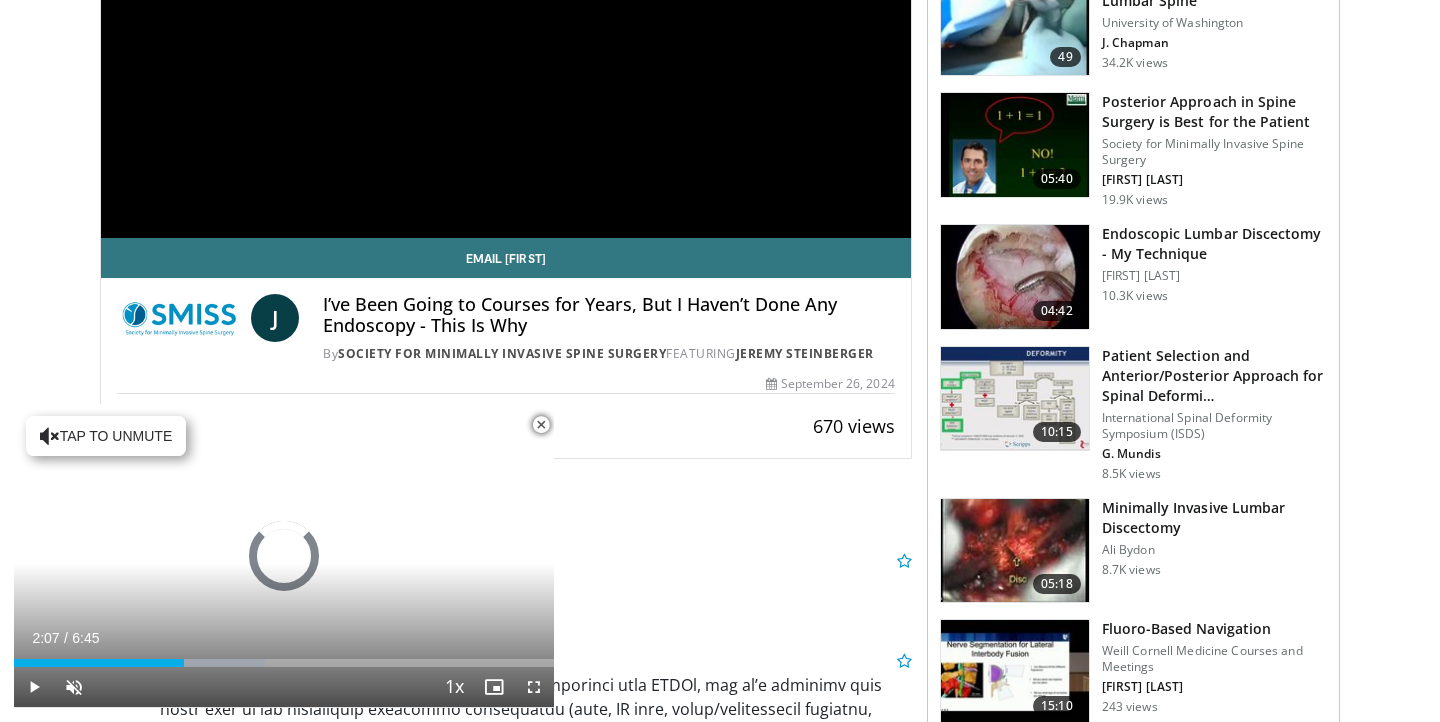 scroll, scrollTop: 369, scrollLeft: 0, axis: vertical 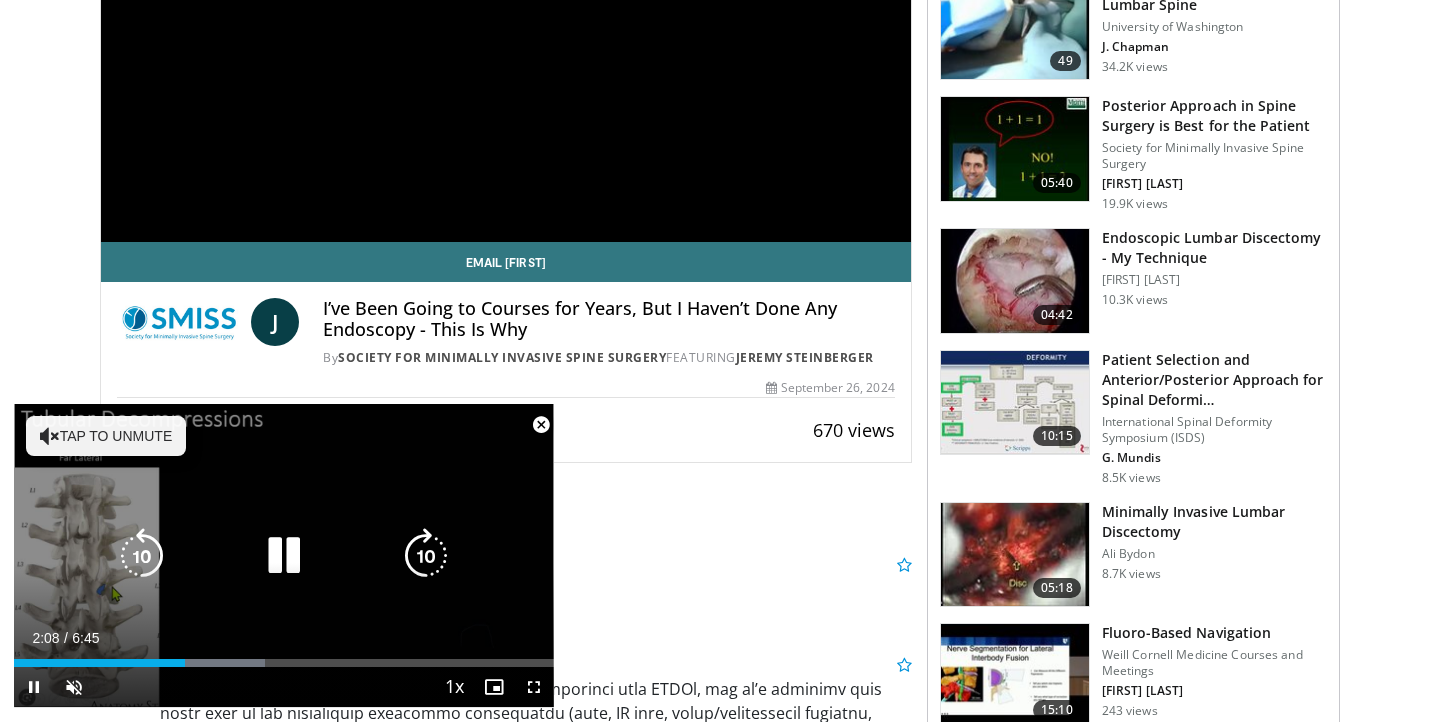 click at bounding box center [284, 556] 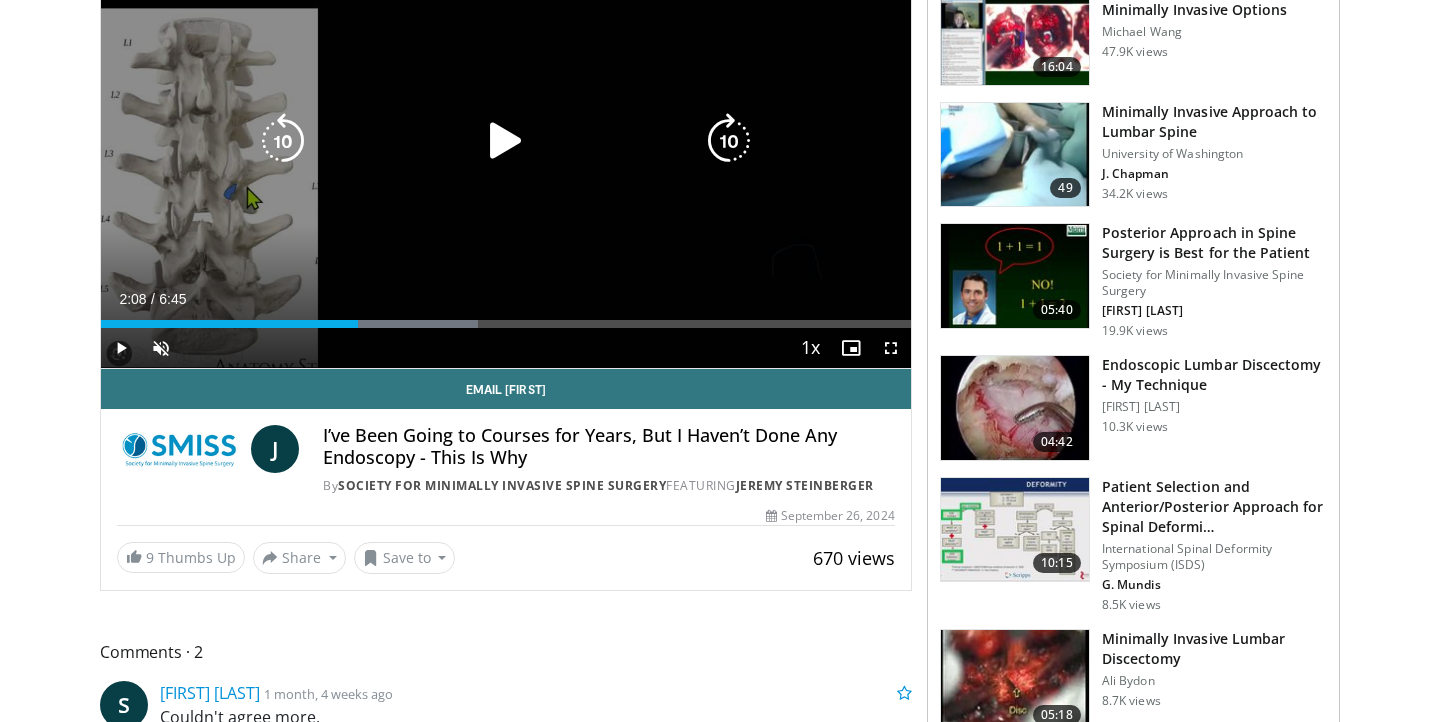 scroll, scrollTop: 32, scrollLeft: 0, axis: vertical 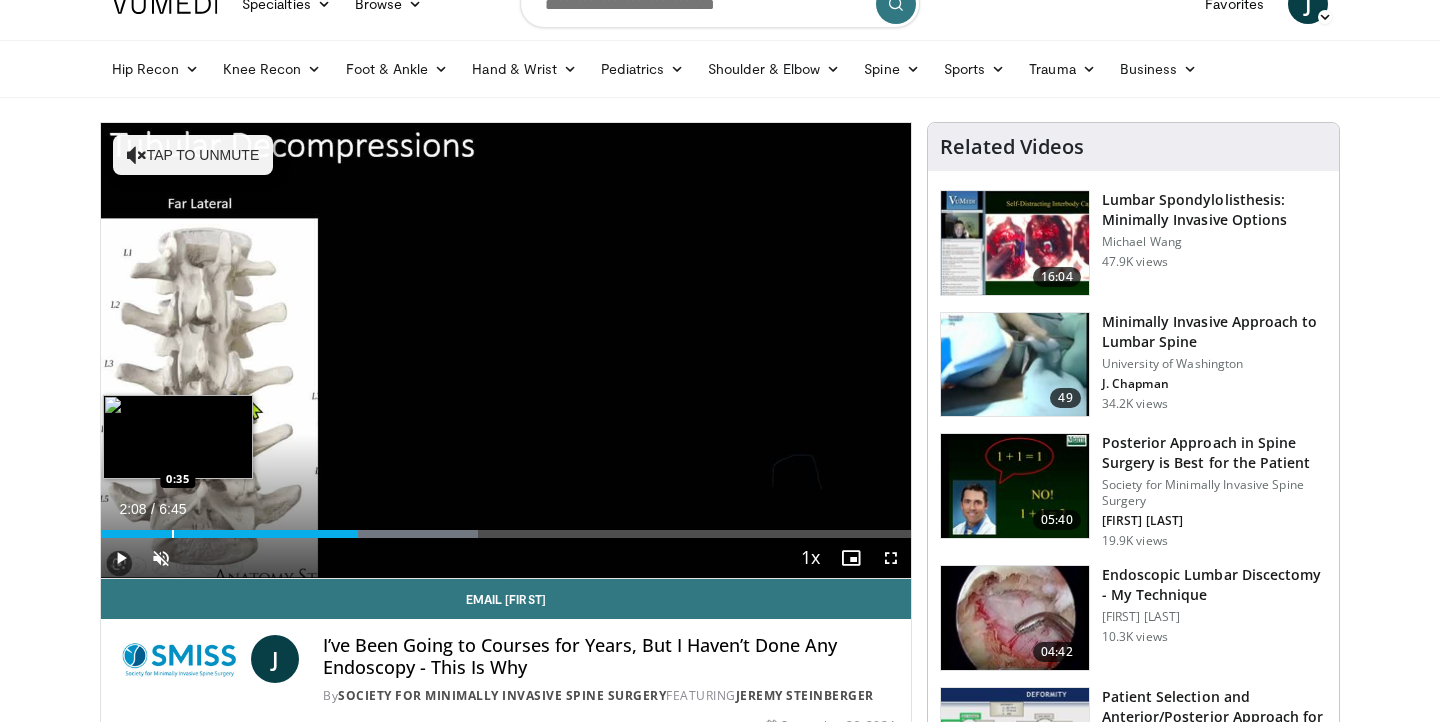 click at bounding box center (173, 534) 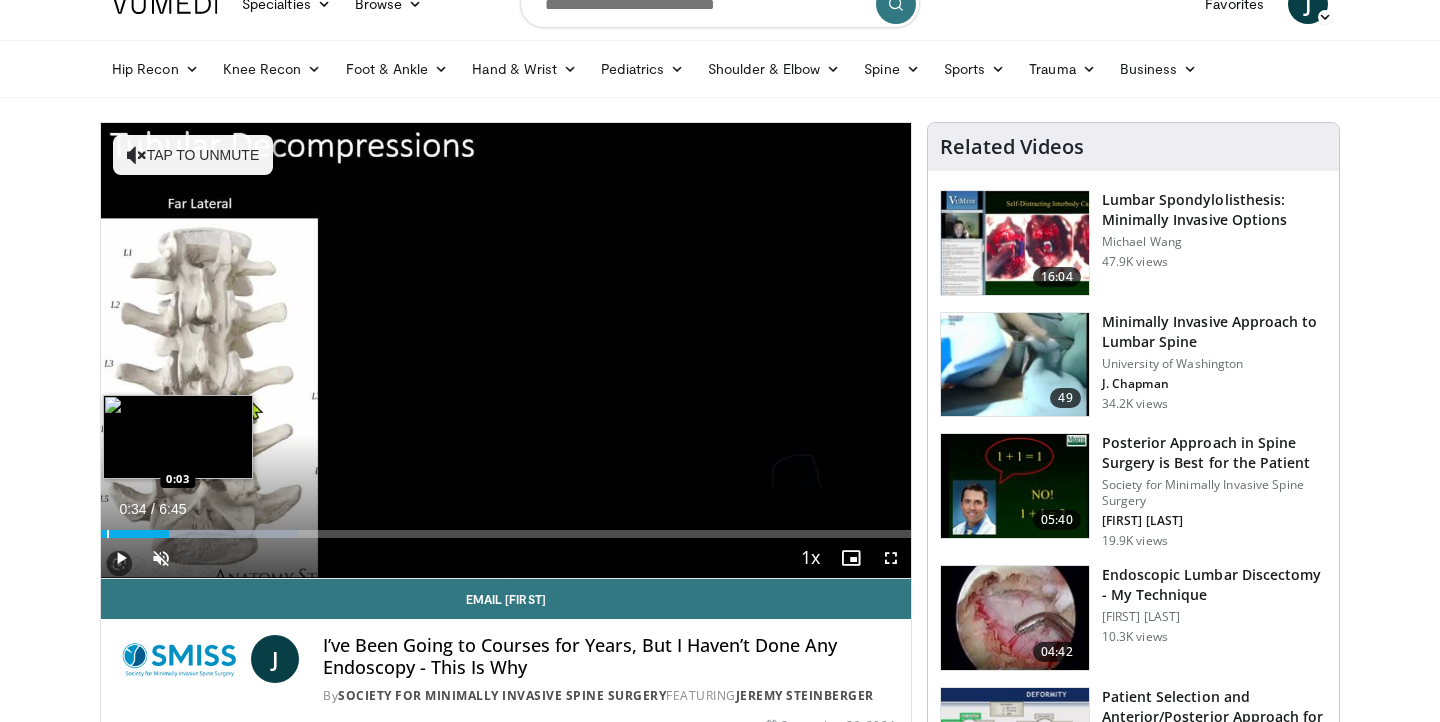 click at bounding box center [108, 534] 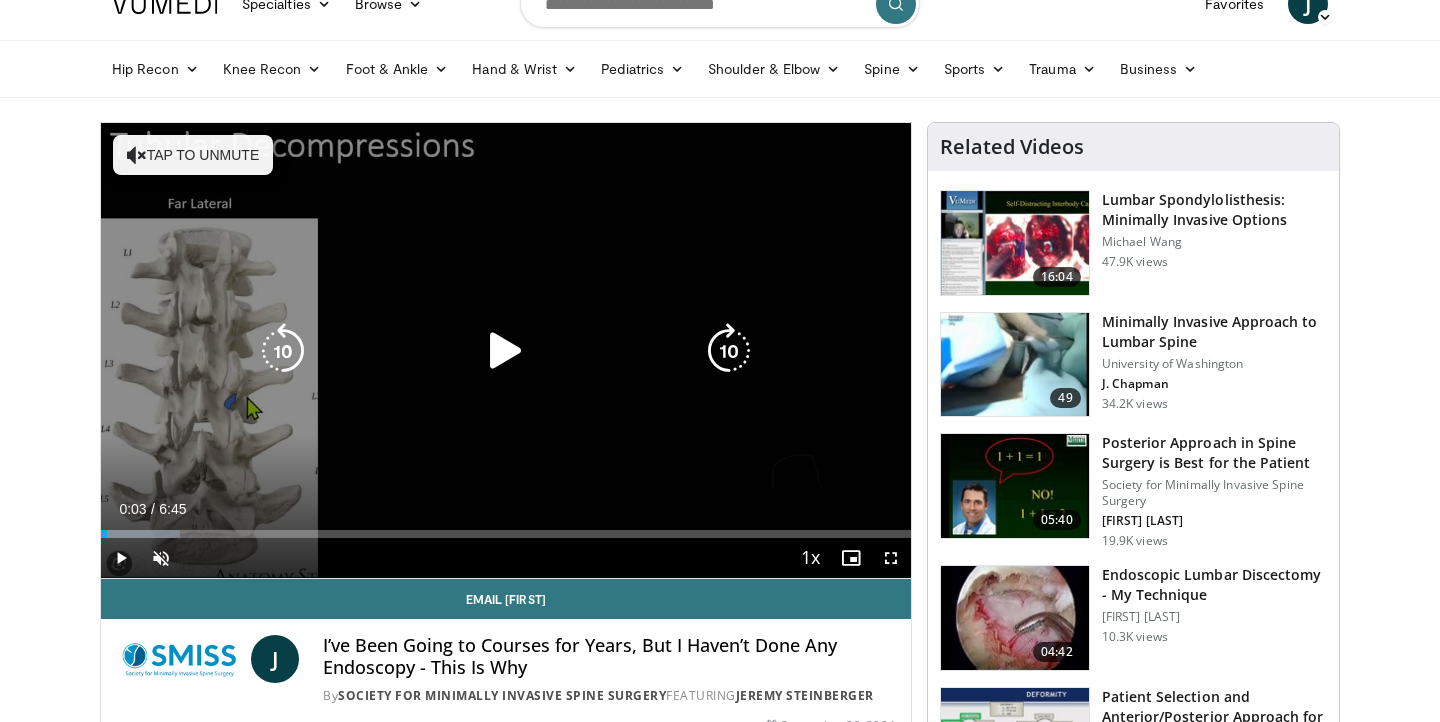 click on "10 seconds
Tap to unmute" at bounding box center [506, 350] 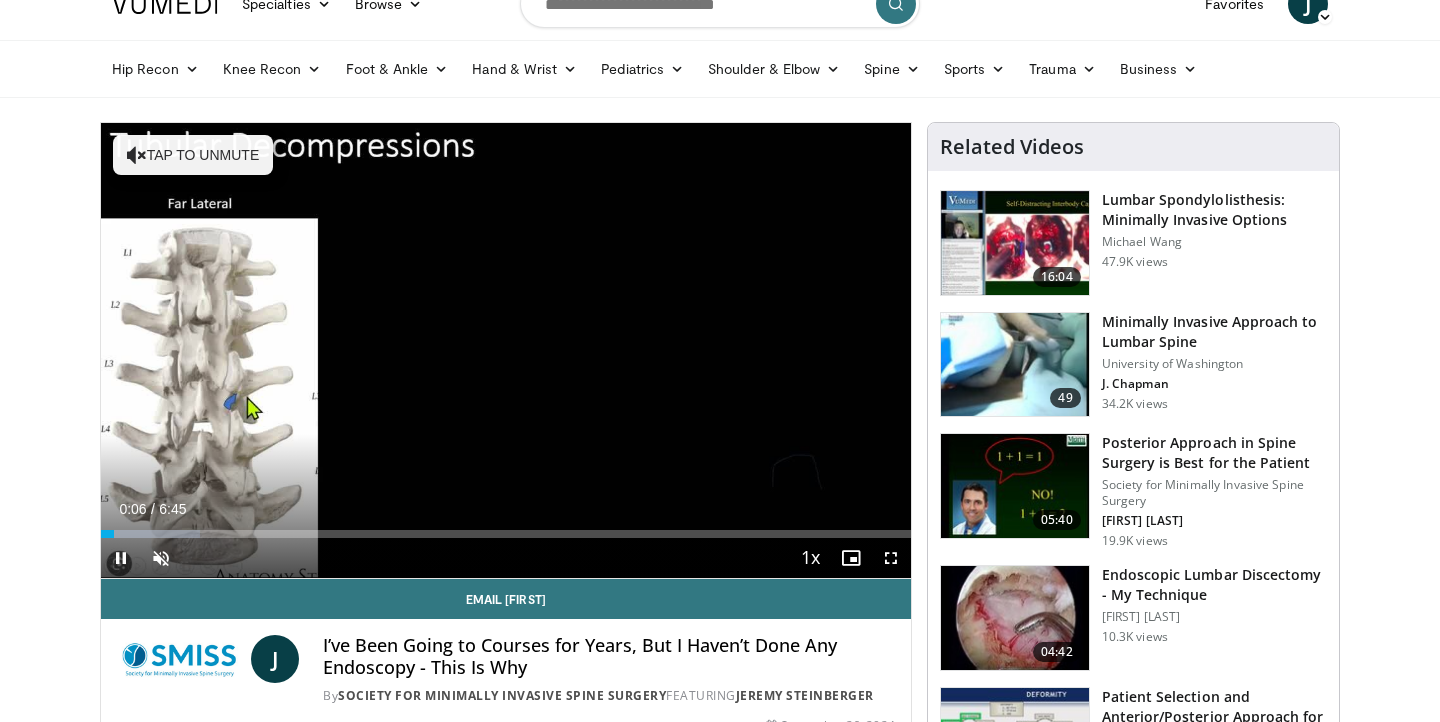 click on "Current Time  [TIME] / Duration  [TIME] Pause Skip Backward Skip Forward Unmute Loaded :  12.25% [TIME] [TIME] Stream Type  LIVE Seek to live, currently behind live LIVE   1x Playback Rate 0.5x 0.75x 1x , selected 1.25x 1.5x 1.75x 2x Chapters Chapters Descriptions descriptions off , selected Captions captions settings , opens captions settings dialog captions off , selected Audio Track en (Main) , selected Fullscreen Enable picture-in-picture mode" at bounding box center (506, 558) 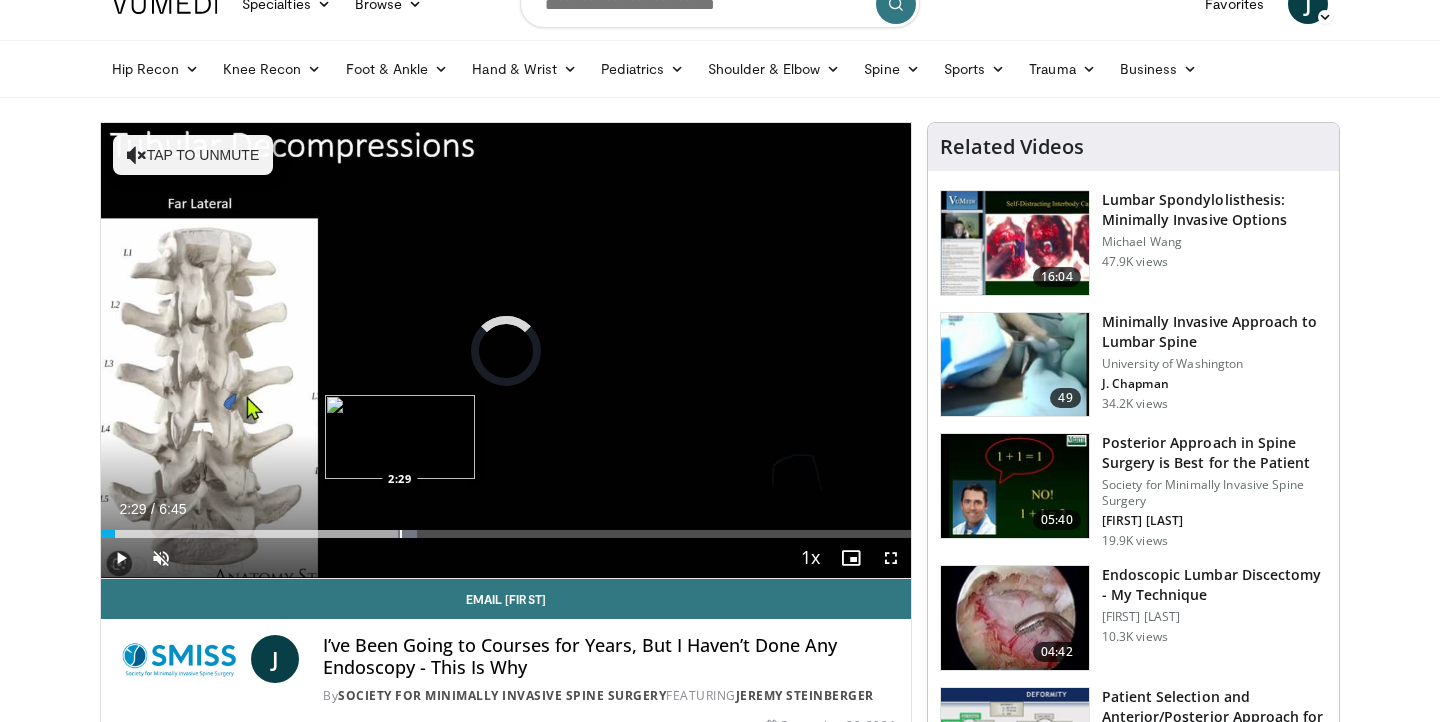 click at bounding box center [401, 534] 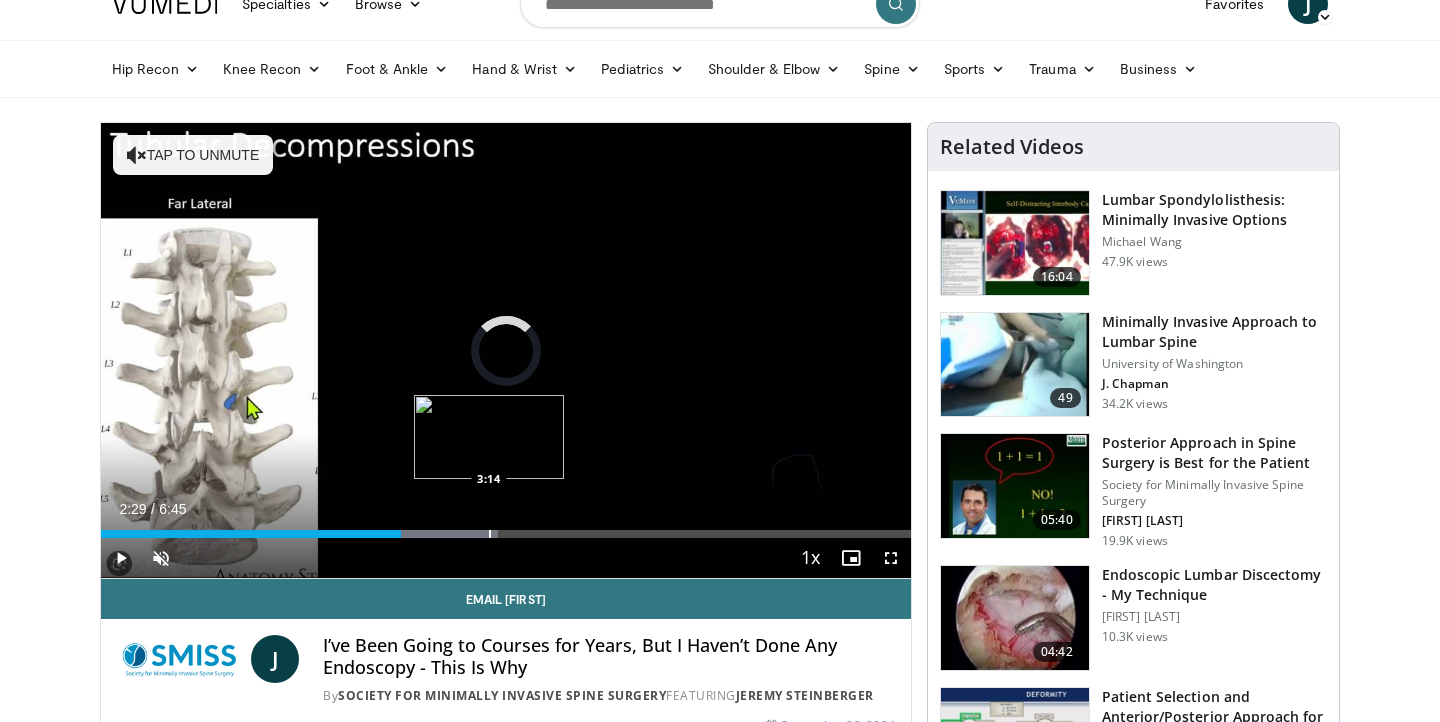 click on "Loaded :  48.99% [TIME] [TIME]" at bounding box center (506, 528) 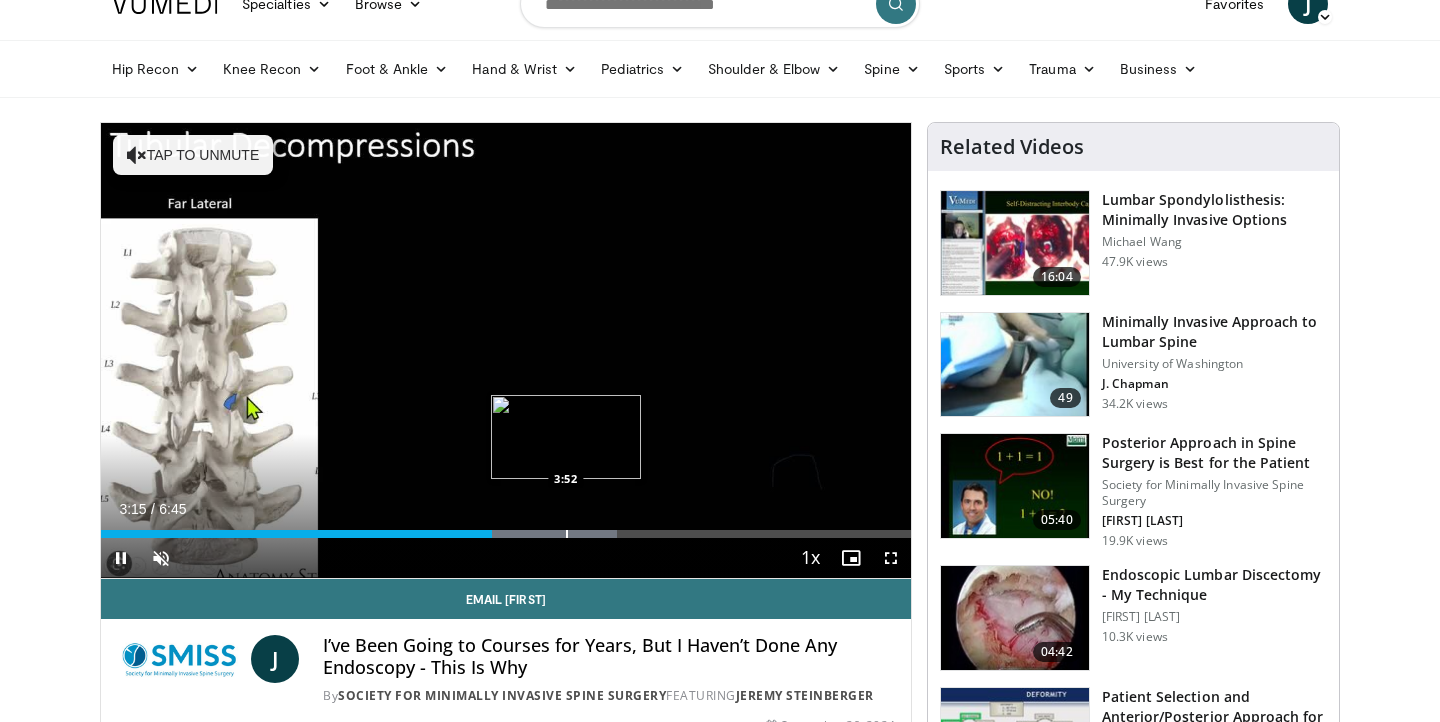 click at bounding box center (567, 534) 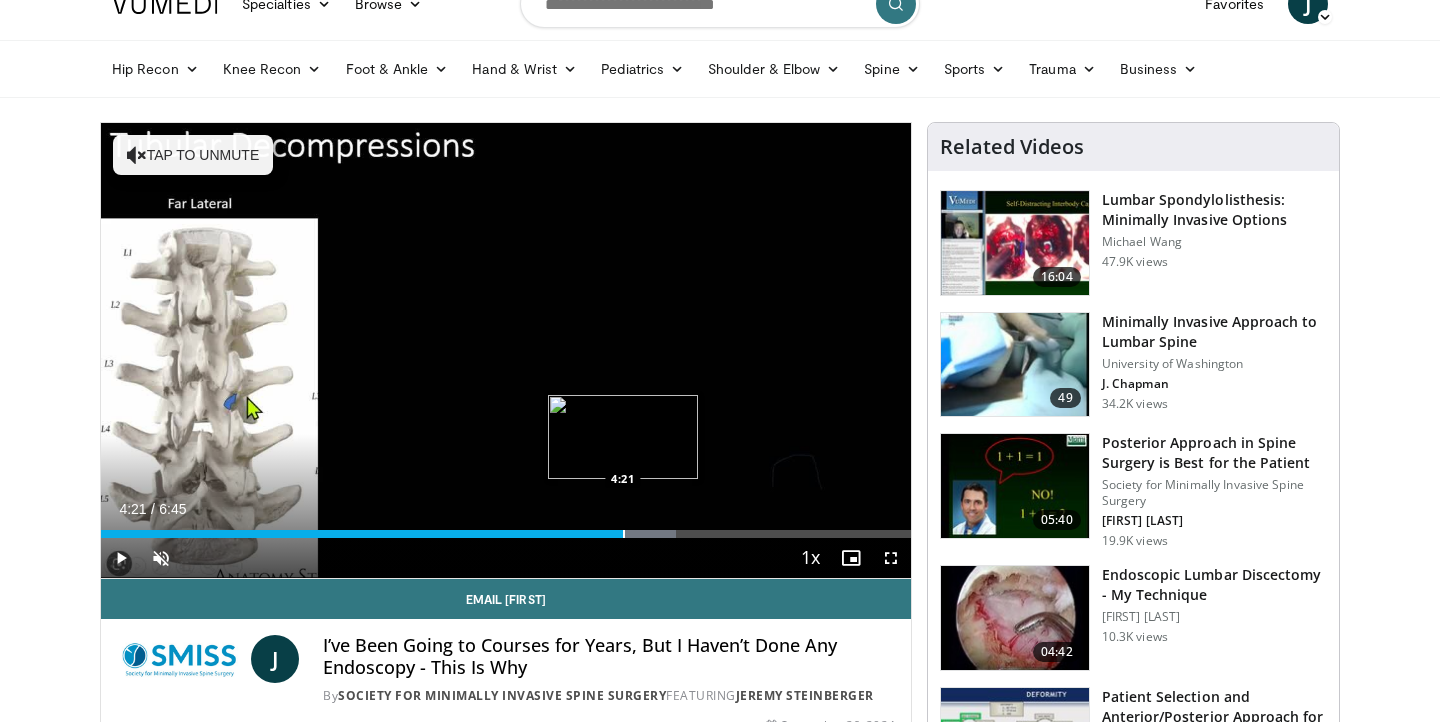 click at bounding box center (624, 534) 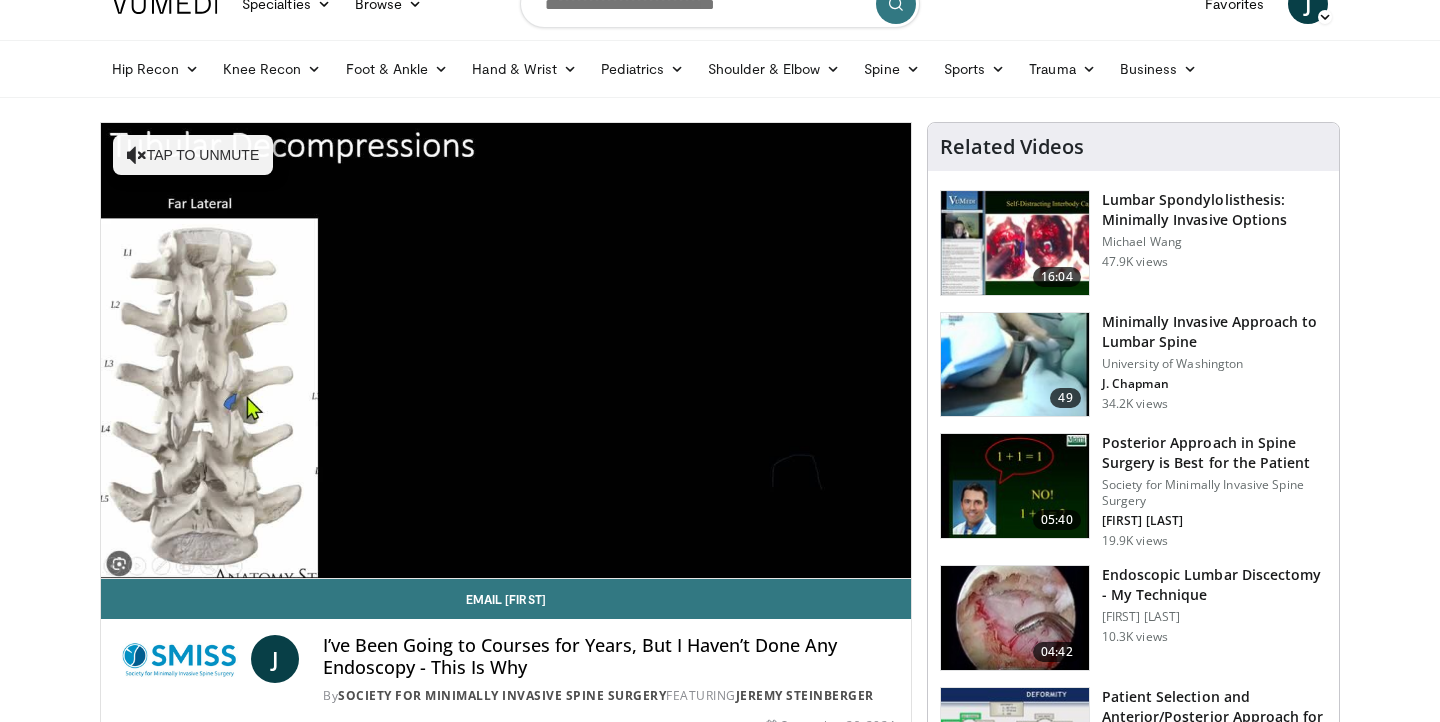 click on "10 seconds
Tap to unmute" at bounding box center (506, 350) 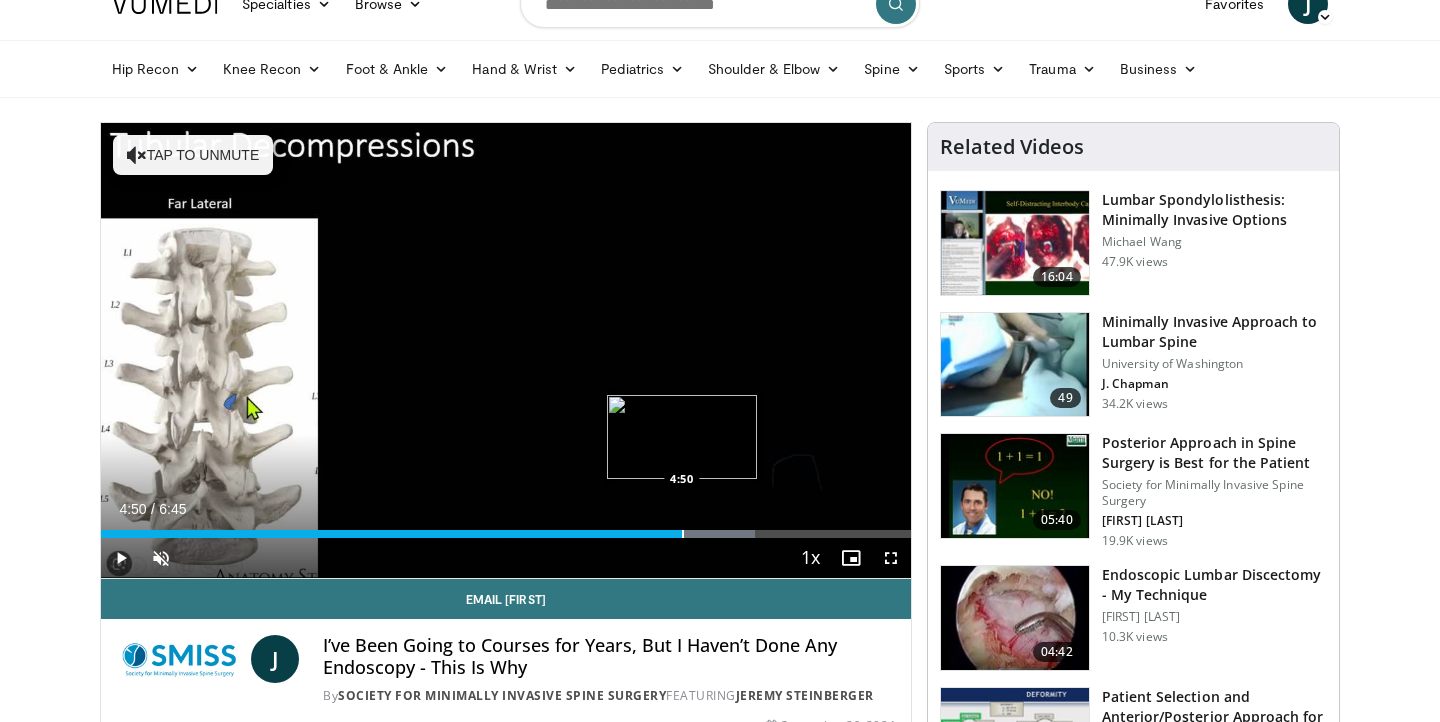 click on "Loaded :  80.83% 4:21 4:50" at bounding box center [506, 528] 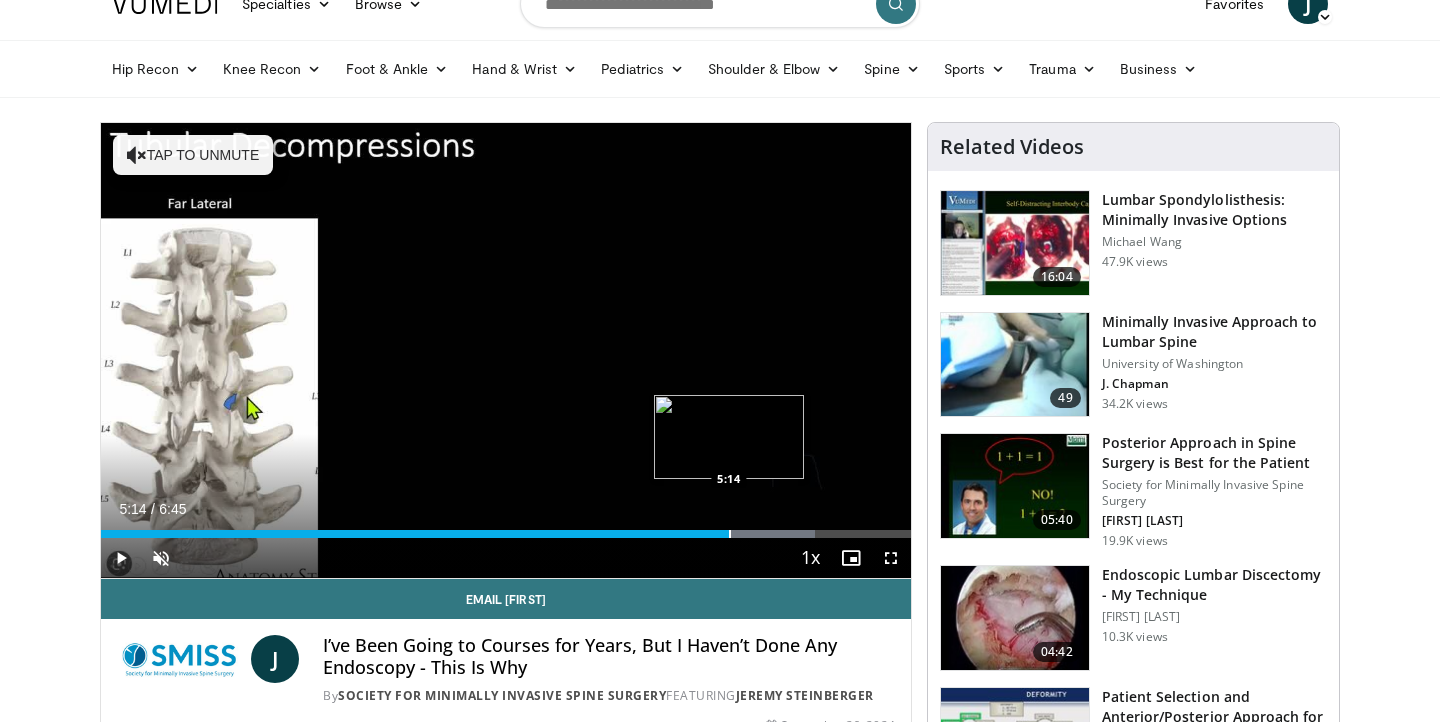 click on "Loaded :  88.18% [TIME] [TIME]" at bounding box center [506, 528] 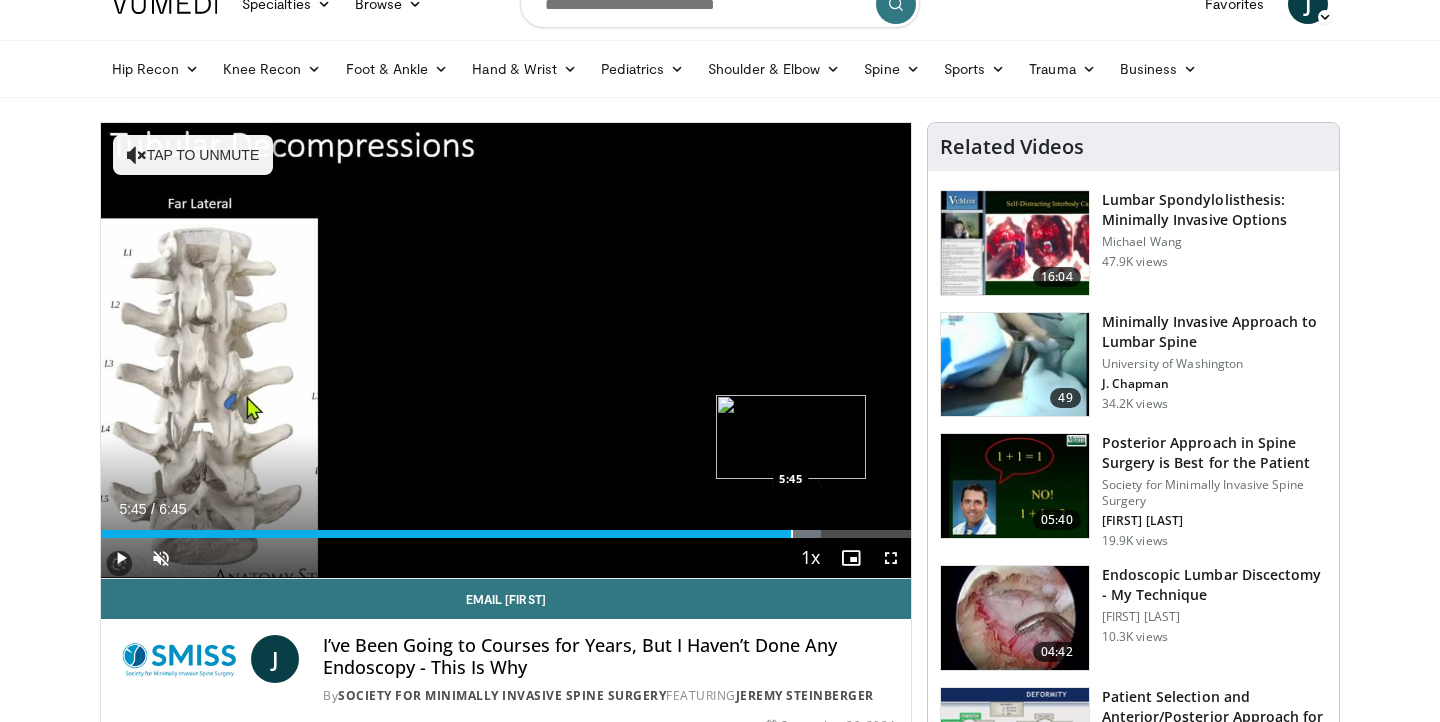 click on "Loaded :  88.89% 5:45 5:45" at bounding box center (506, 528) 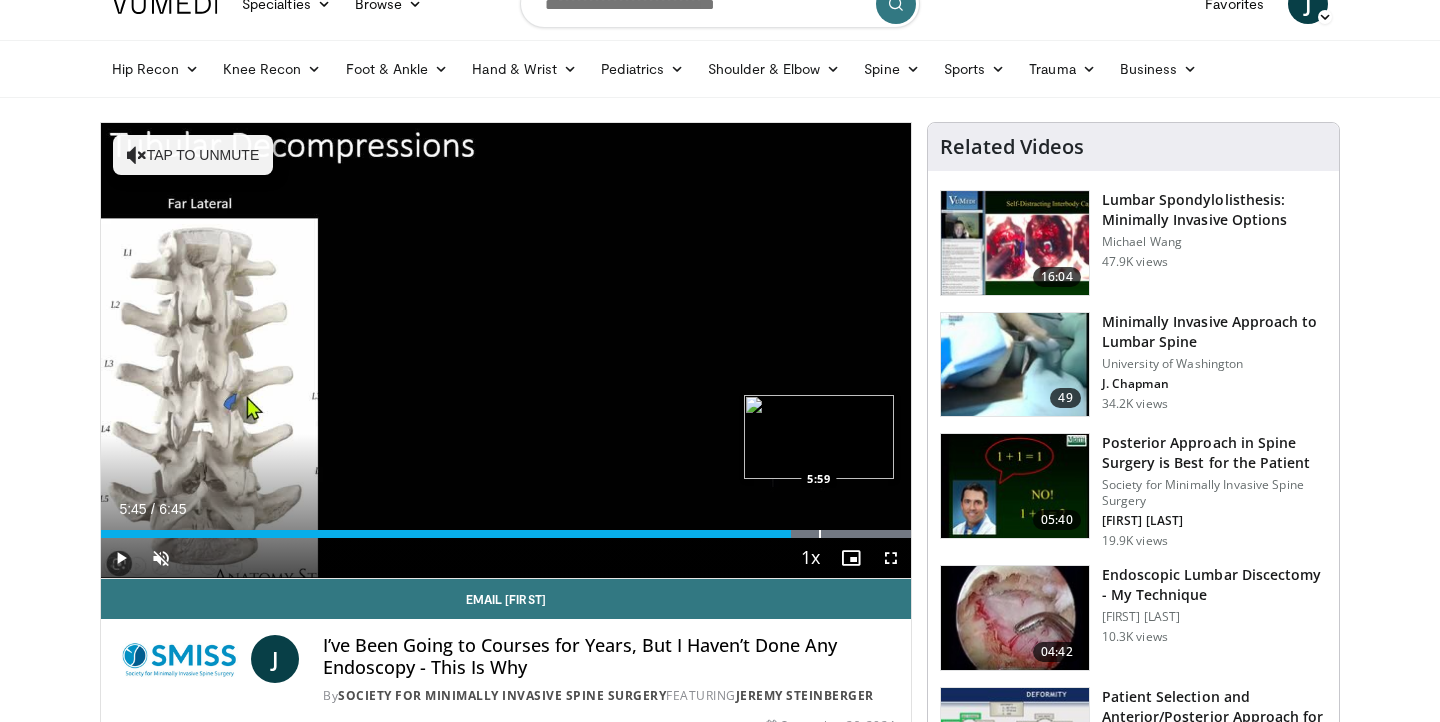 click at bounding box center [820, 534] 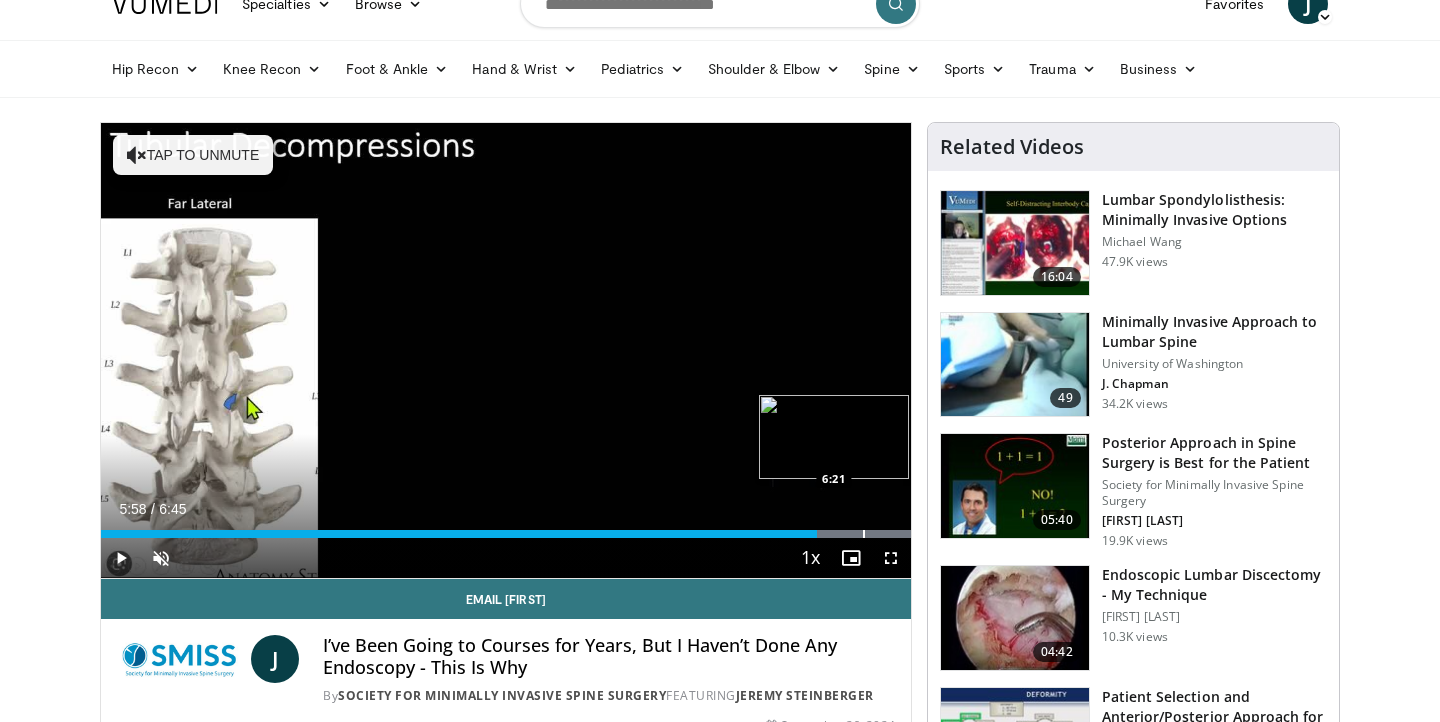 click on "Loaded :  100.00% [TIME] [TIME]" at bounding box center [506, 528] 